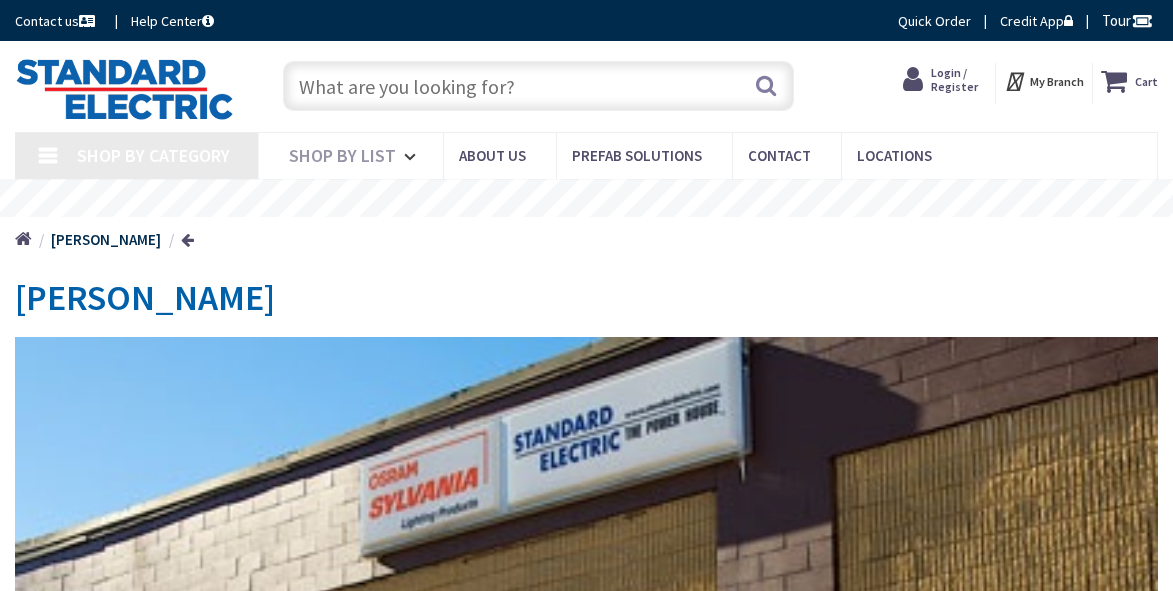 scroll, scrollTop: 0, scrollLeft: 0, axis: both 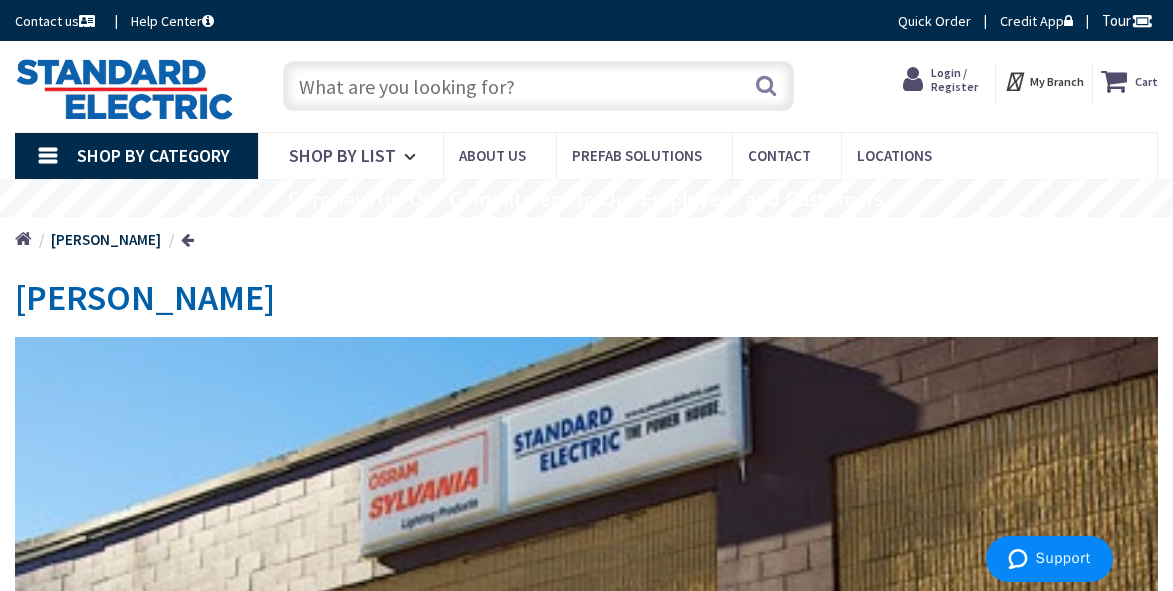 click at bounding box center [538, 86] 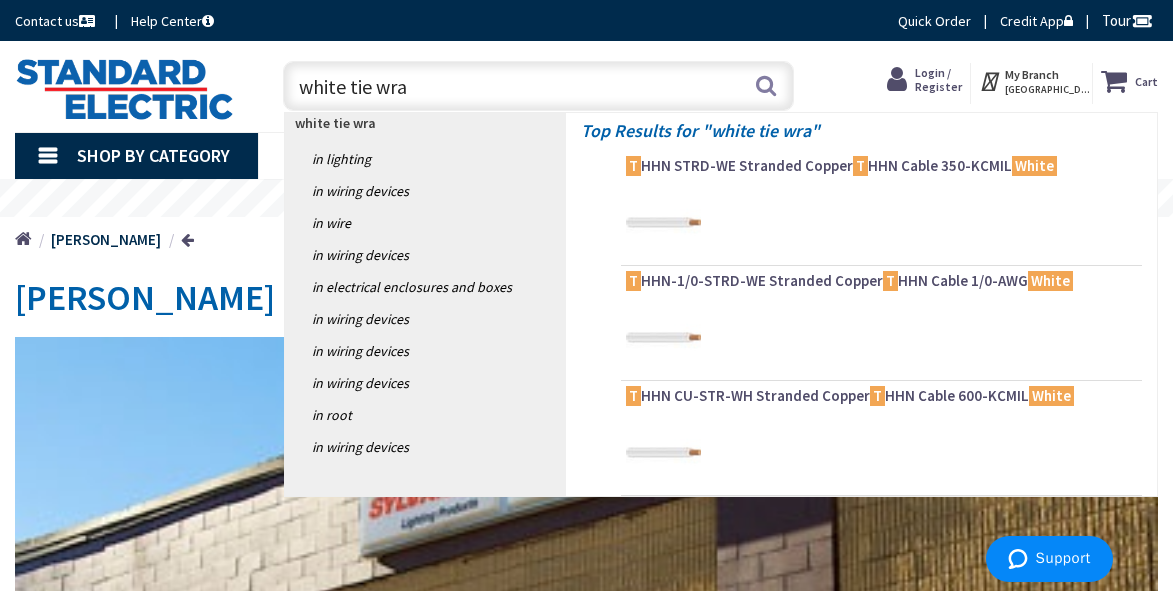 type on "white tie wrap" 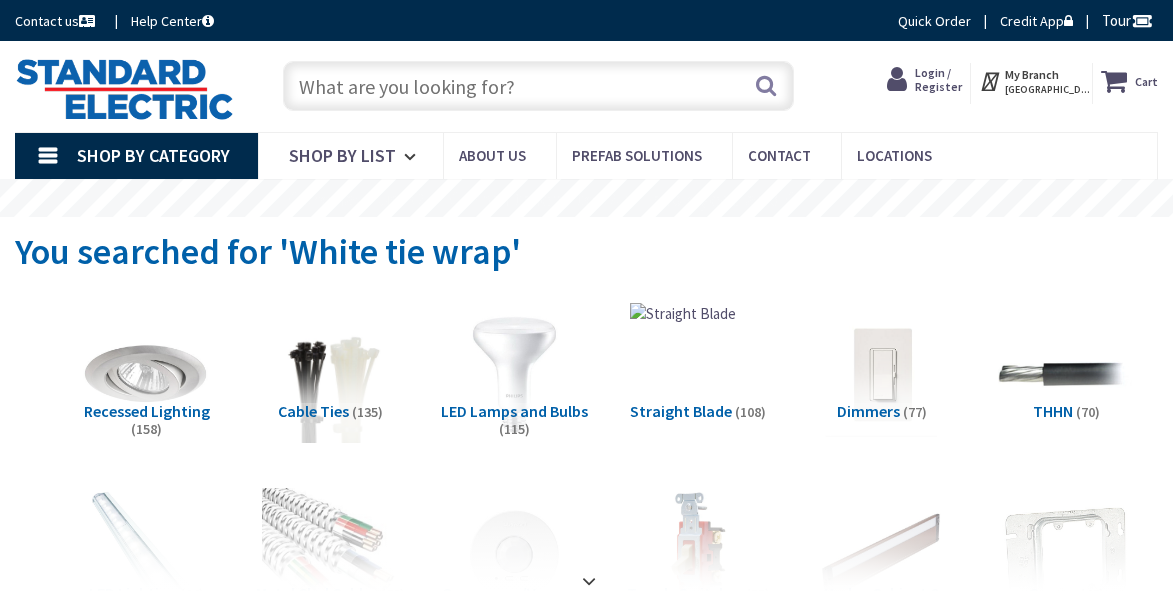scroll, scrollTop: 0, scrollLeft: 0, axis: both 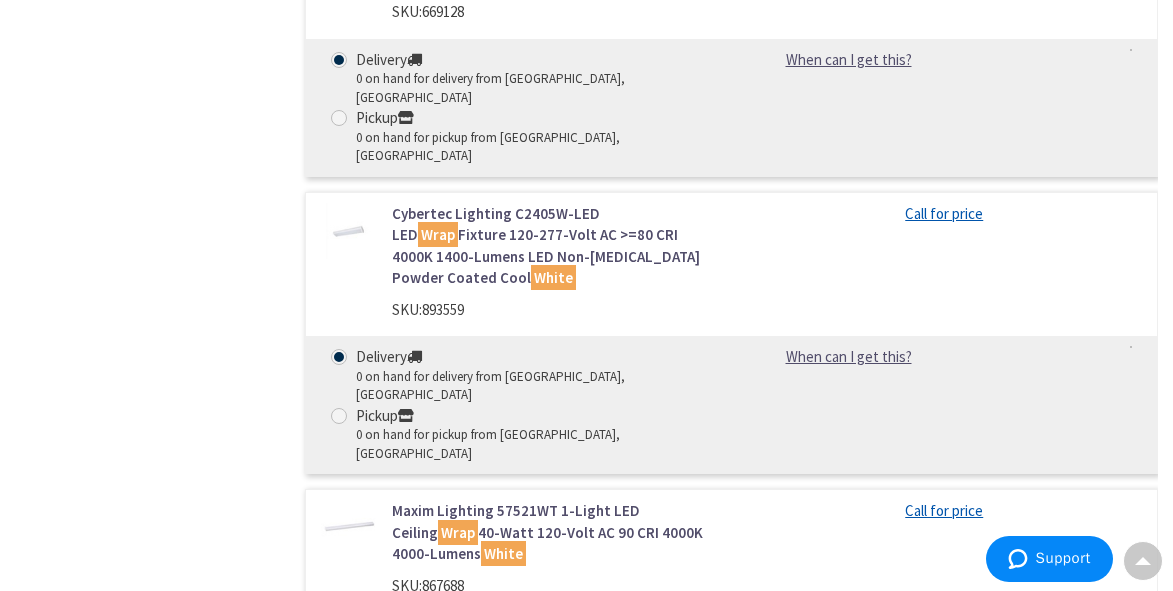 click on "Panduit S15-50-C Nylon 6.6 Standard Cross Section Plenum Cable  Tie  14.57-Inch Natural StrongHold™
SKU:  844798" at bounding box center [554, 829] 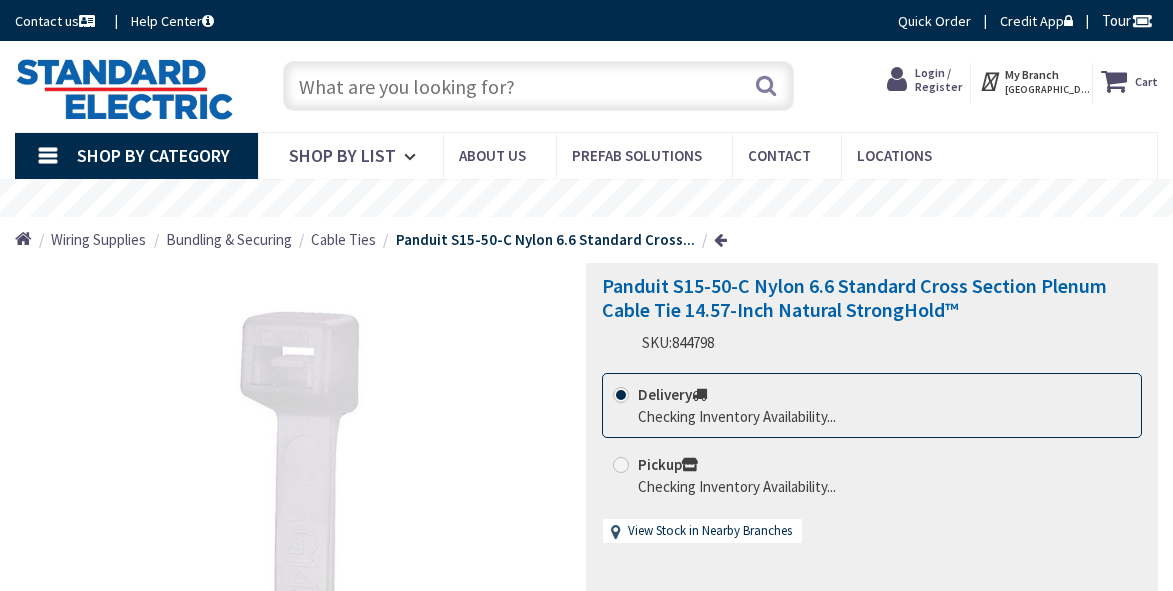 scroll, scrollTop: 0, scrollLeft: 0, axis: both 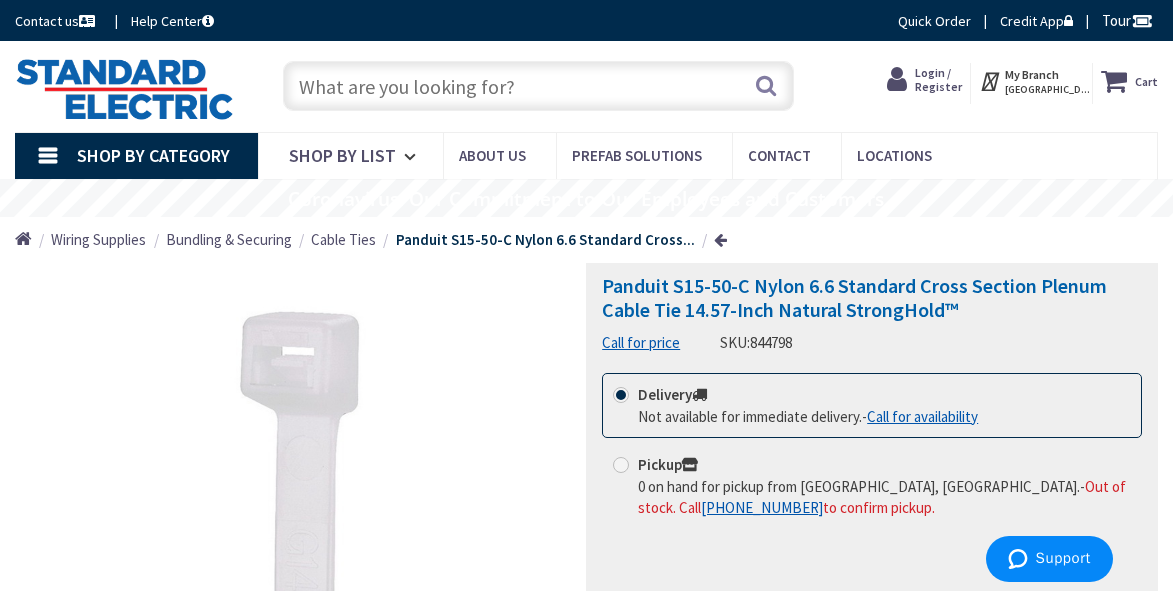 click at bounding box center (538, 86) 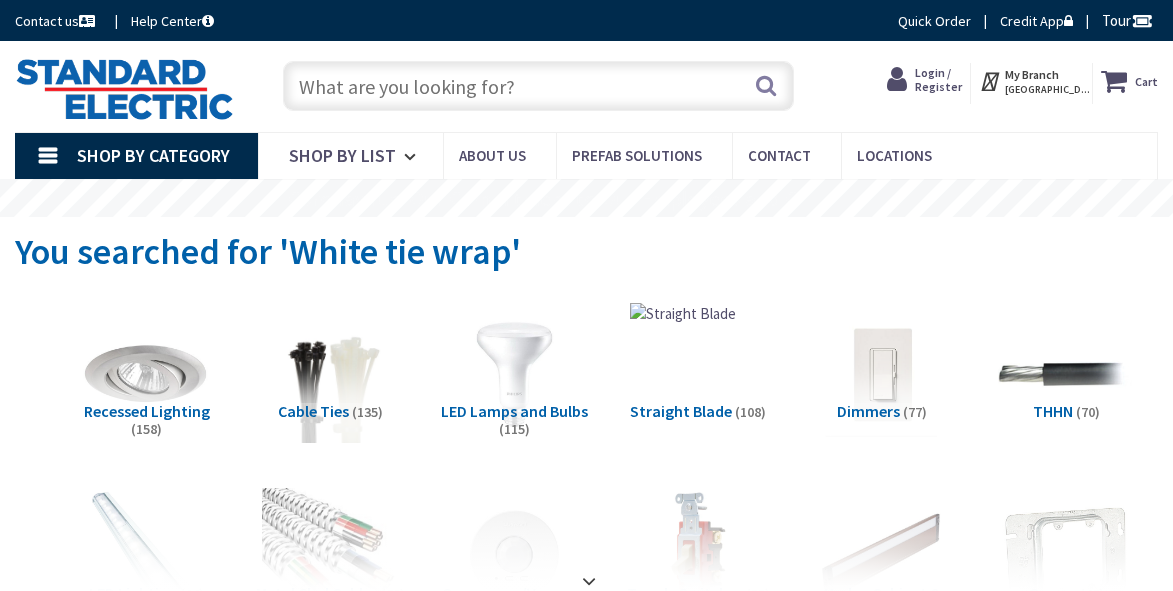scroll, scrollTop: 0, scrollLeft: 0, axis: both 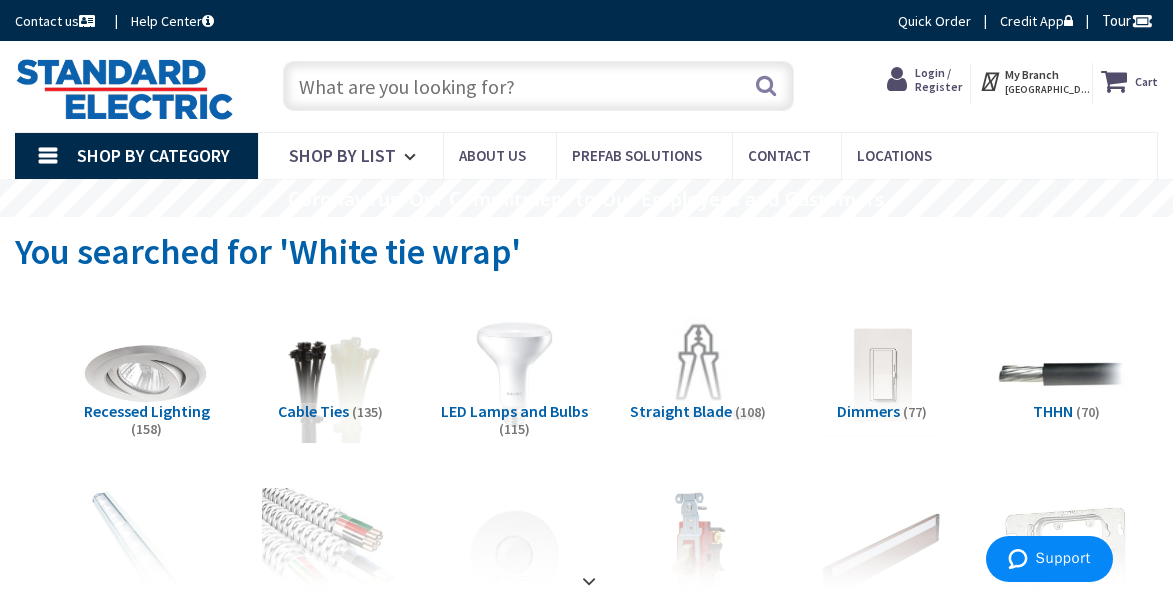 click on "Cable Ties" at bounding box center (313, 411) 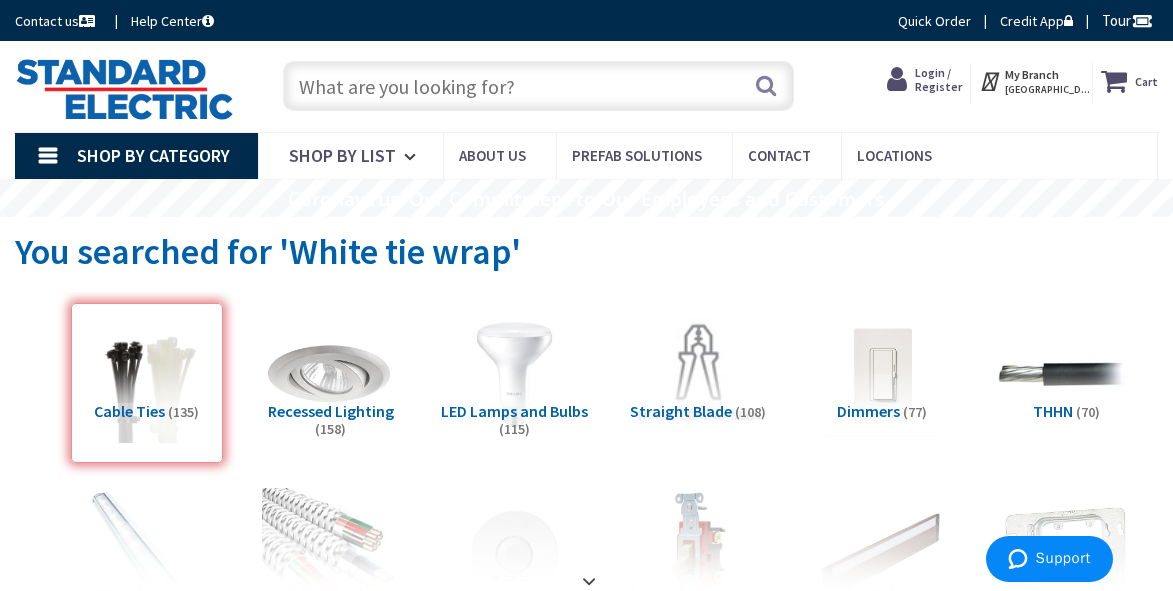 scroll, scrollTop: 632, scrollLeft: 0, axis: vertical 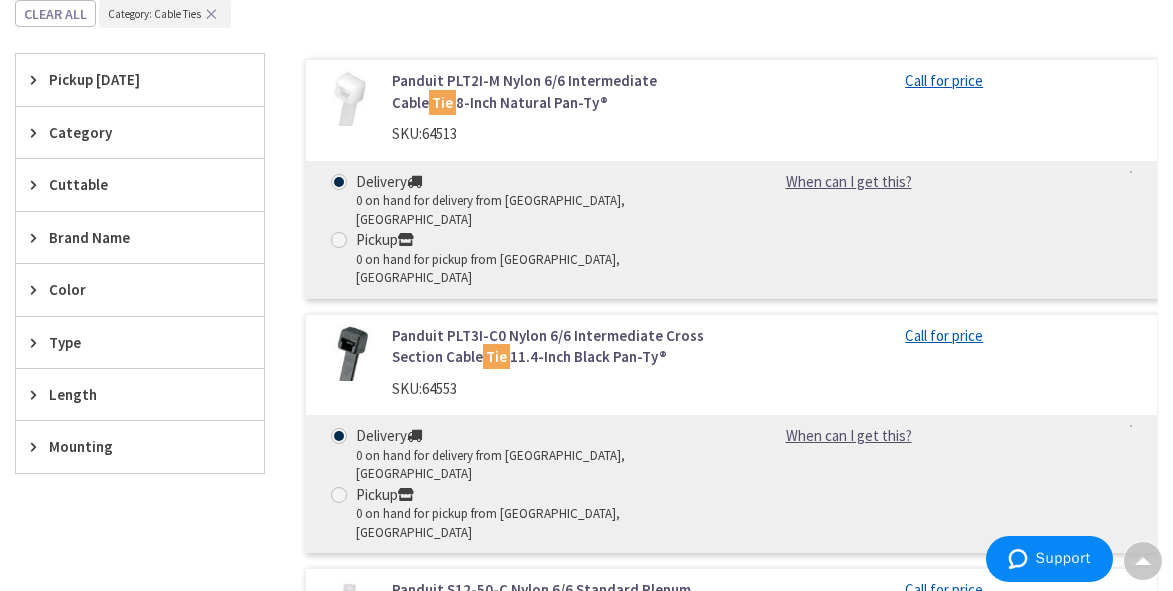 click on "Length" at bounding box center (130, 394) 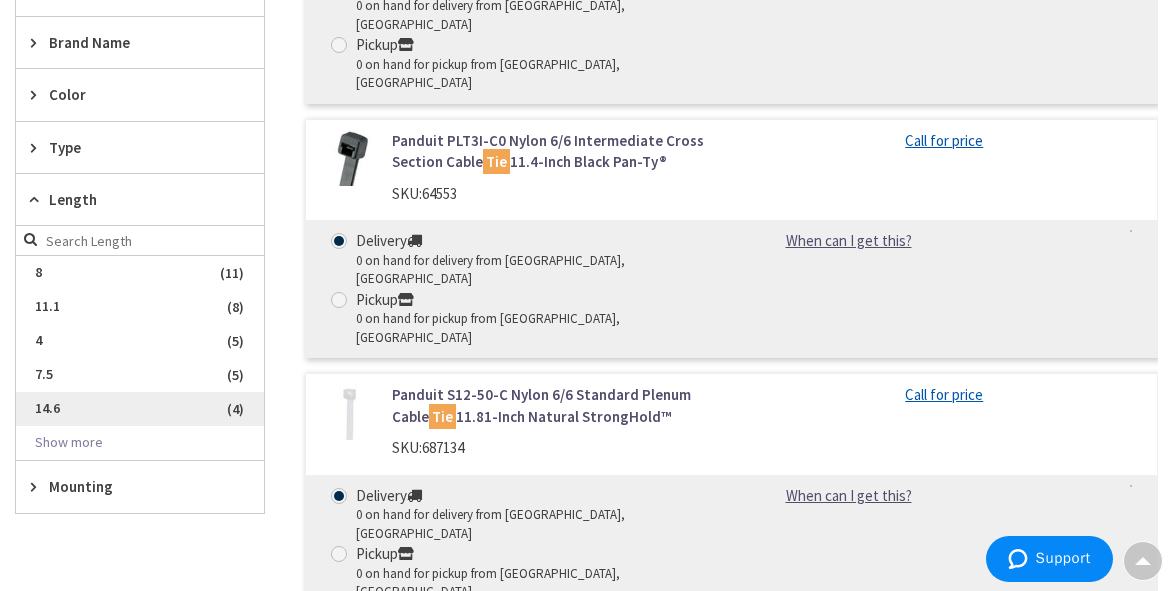 scroll, scrollTop: 832, scrollLeft: 0, axis: vertical 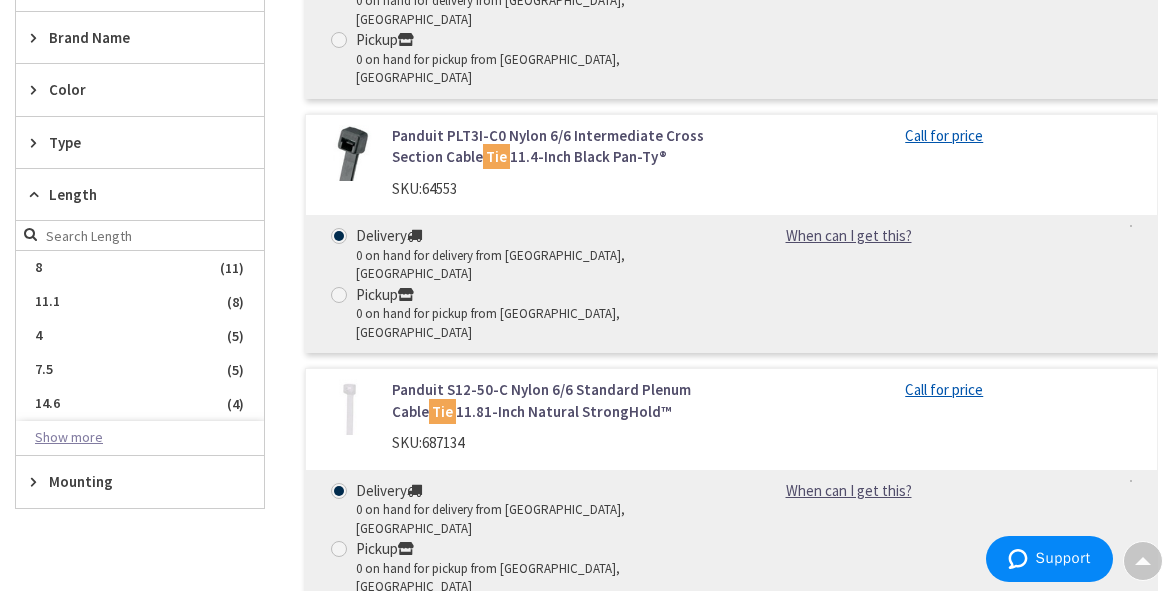 click on "Show more" at bounding box center (140, 438) 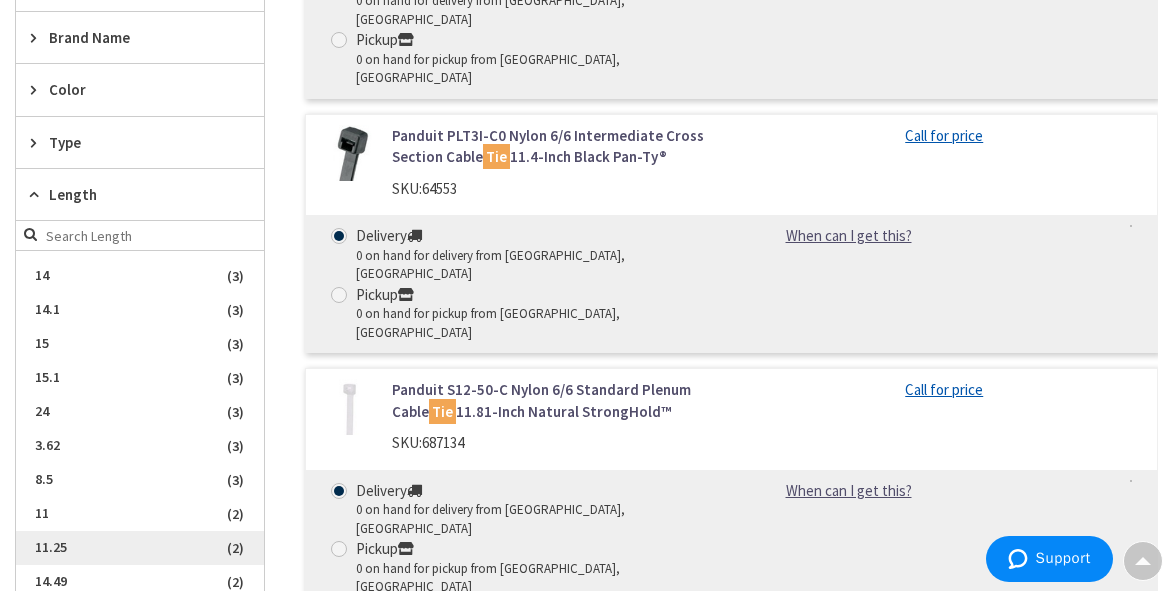 scroll, scrollTop: 600, scrollLeft: 0, axis: vertical 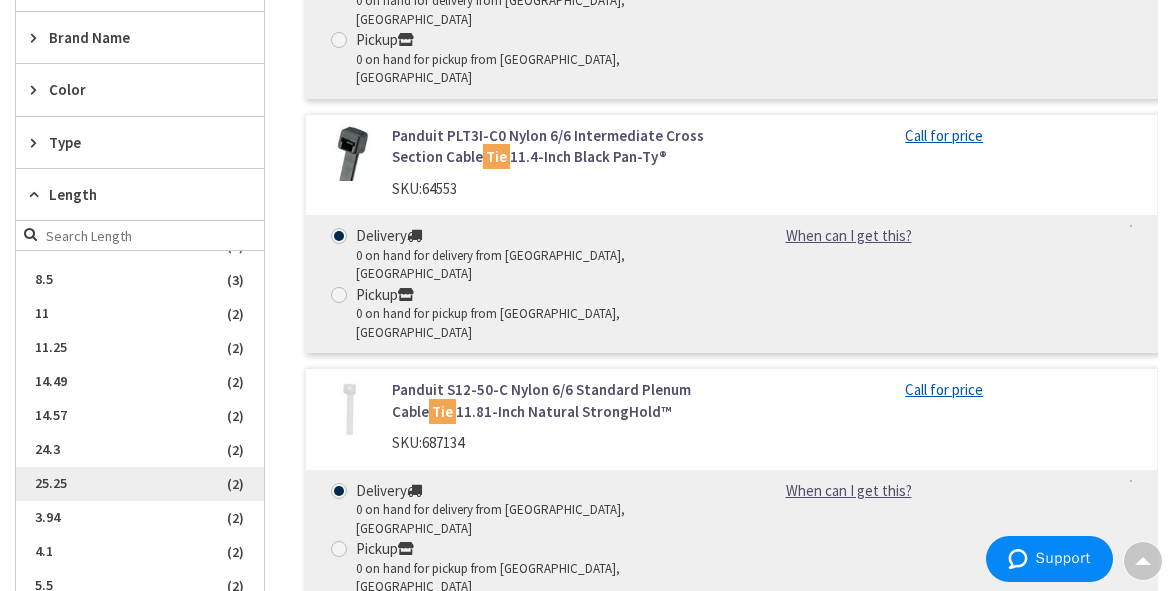 click on "25.25" at bounding box center (140, 484) 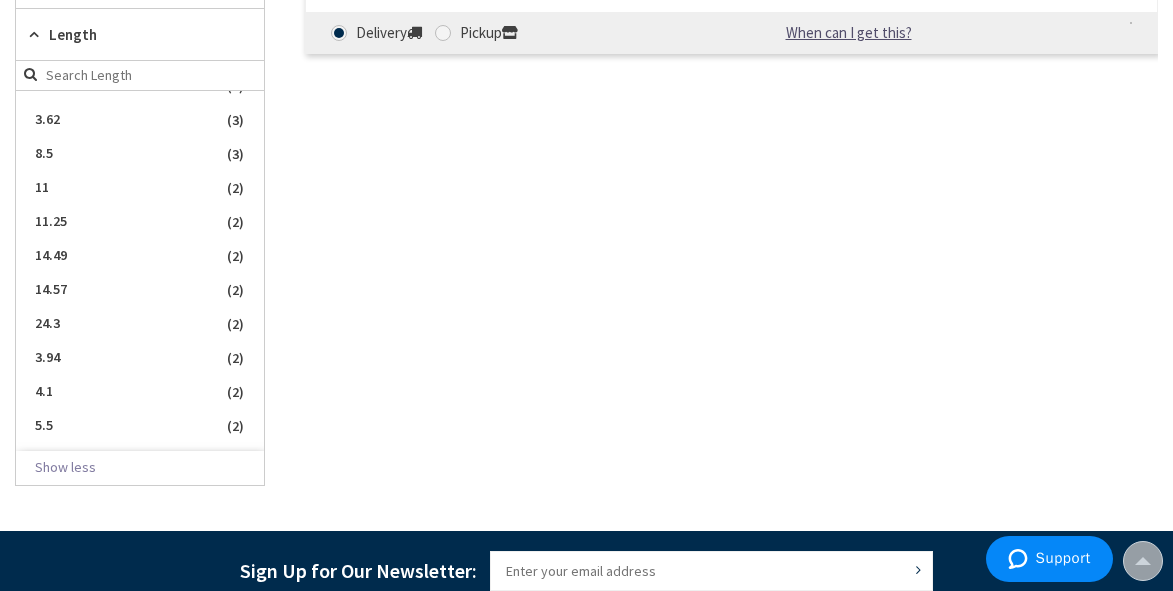 scroll, scrollTop: 672, scrollLeft: 0, axis: vertical 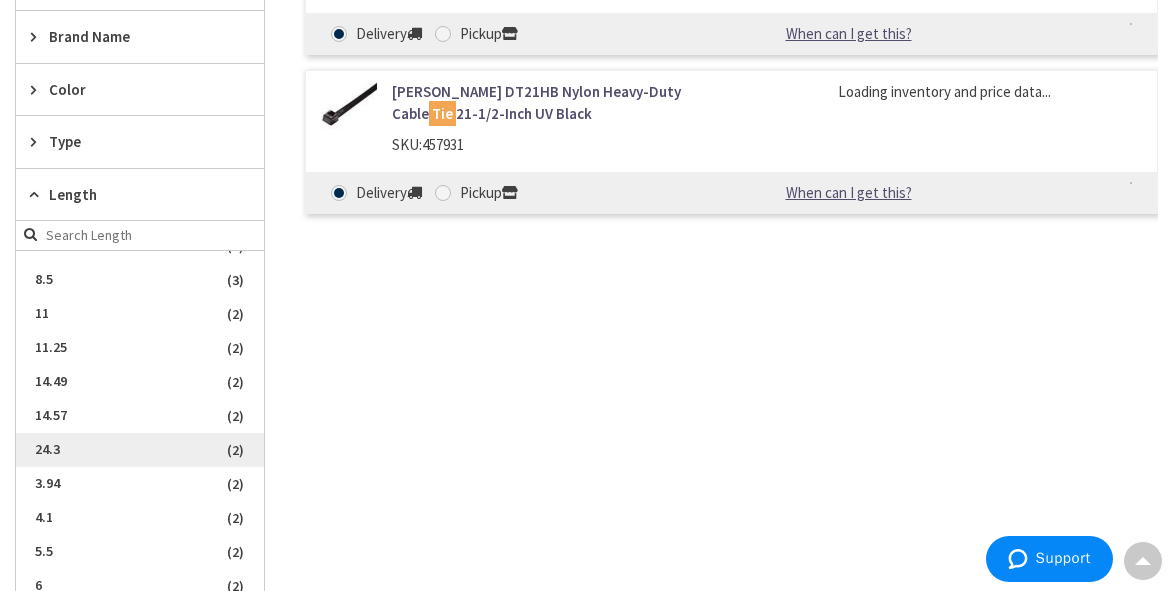click on "24.3" at bounding box center [140, 450] 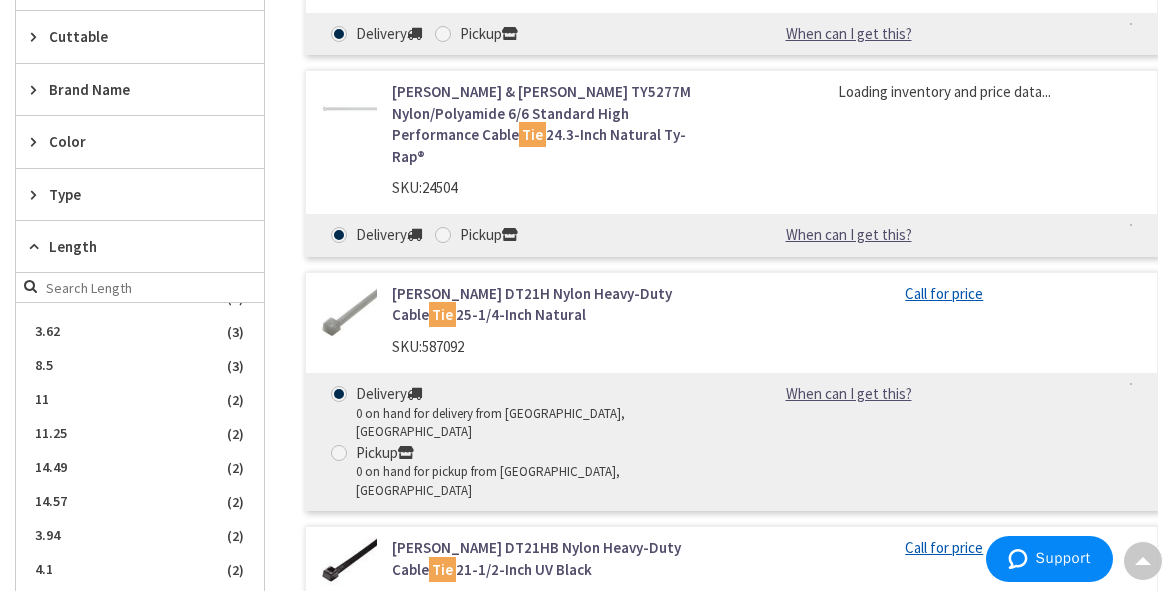 scroll, scrollTop: 724, scrollLeft: 0, axis: vertical 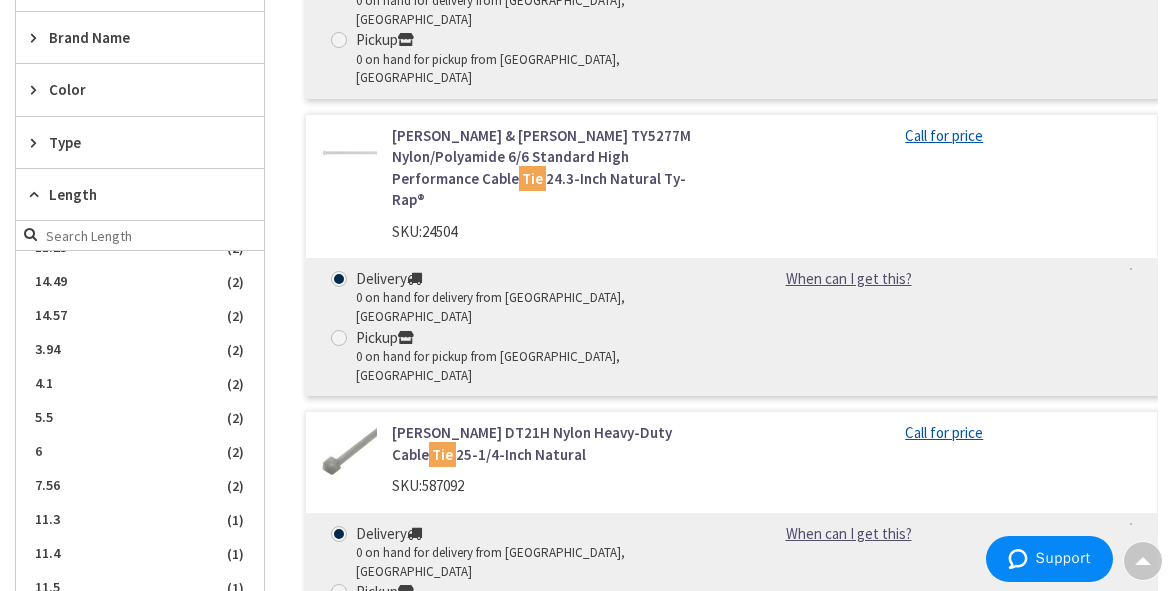 click at bounding box center [349, 450] 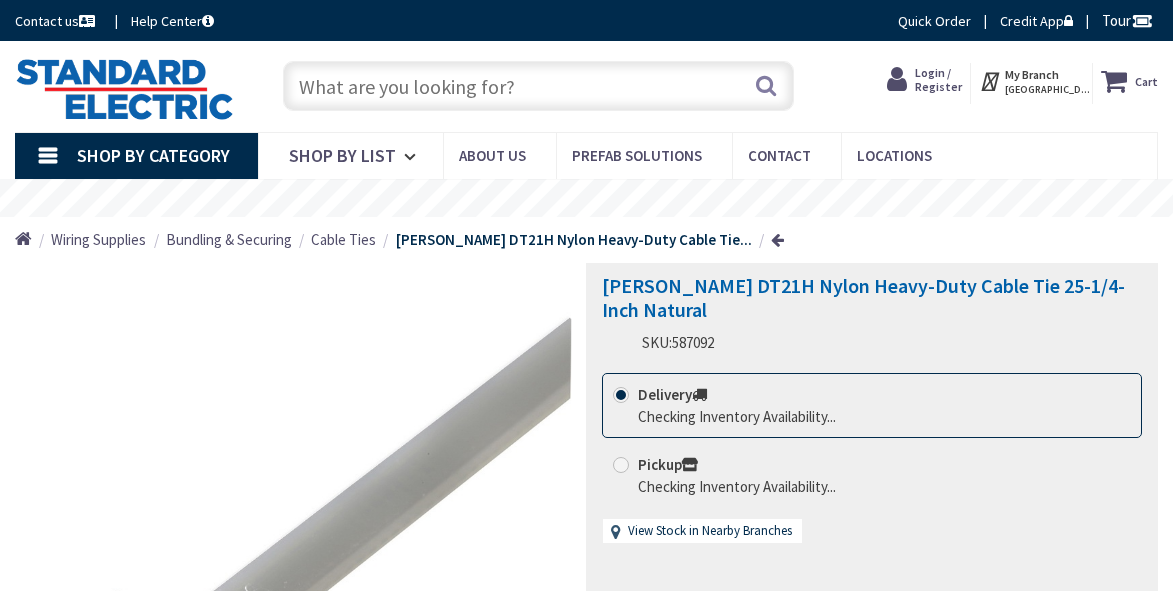 scroll, scrollTop: 0, scrollLeft: 0, axis: both 